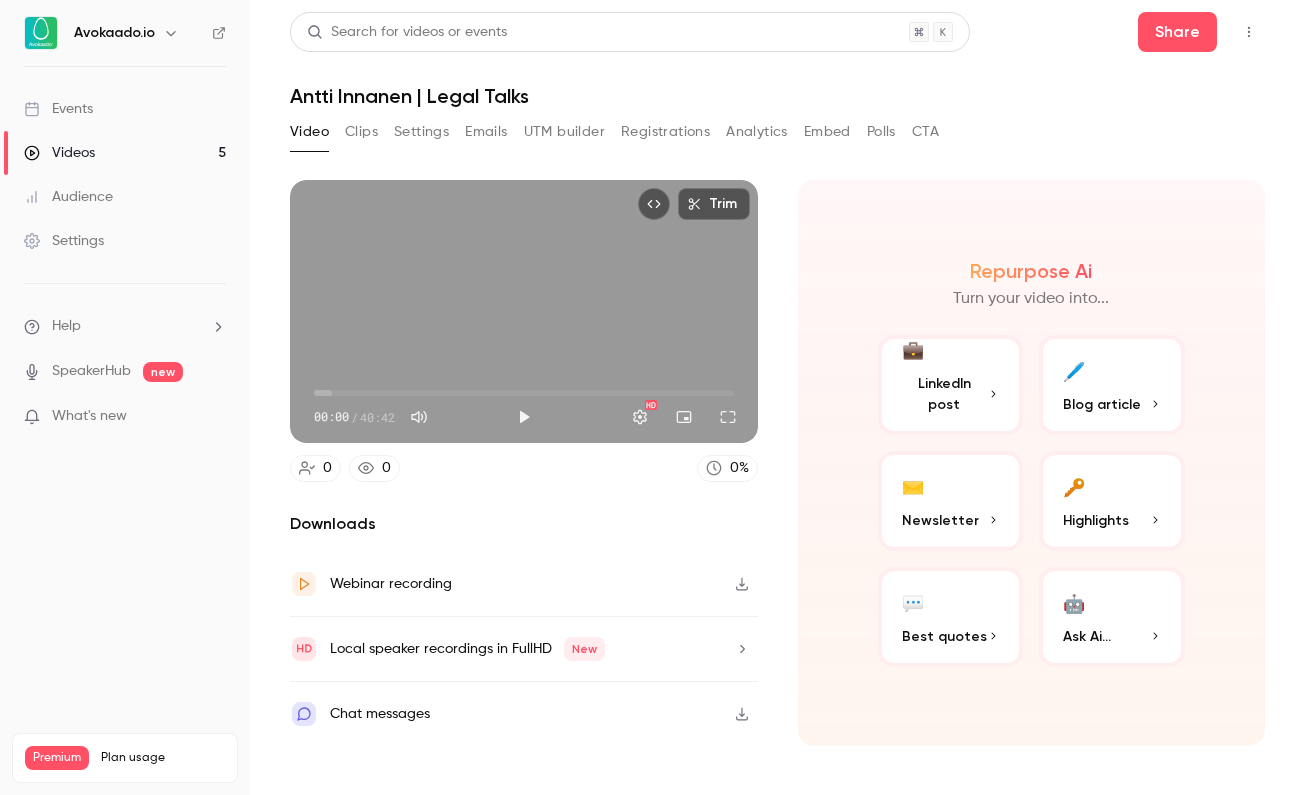 scroll, scrollTop: 0, scrollLeft: 0, axis: both 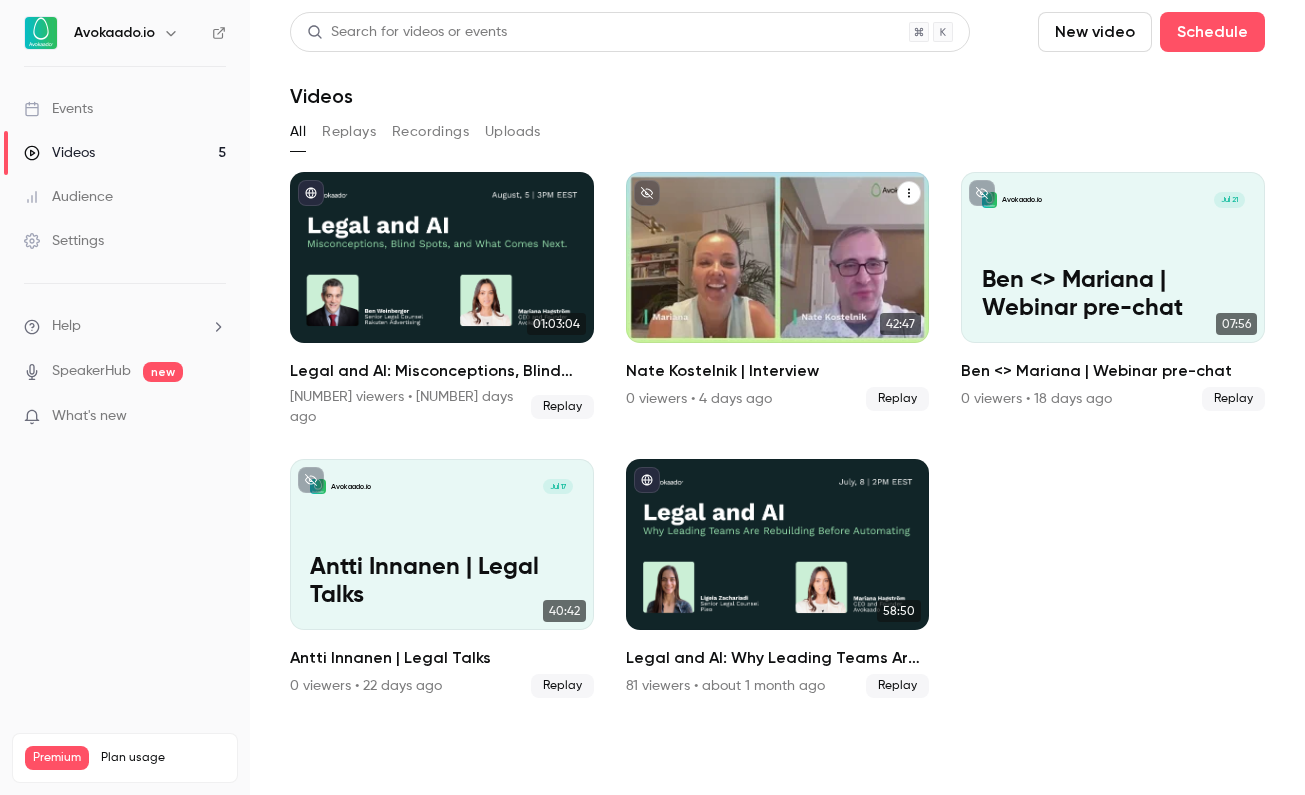 click on "Nate Kostelnik | Interview" at bounding box center [777, 294] 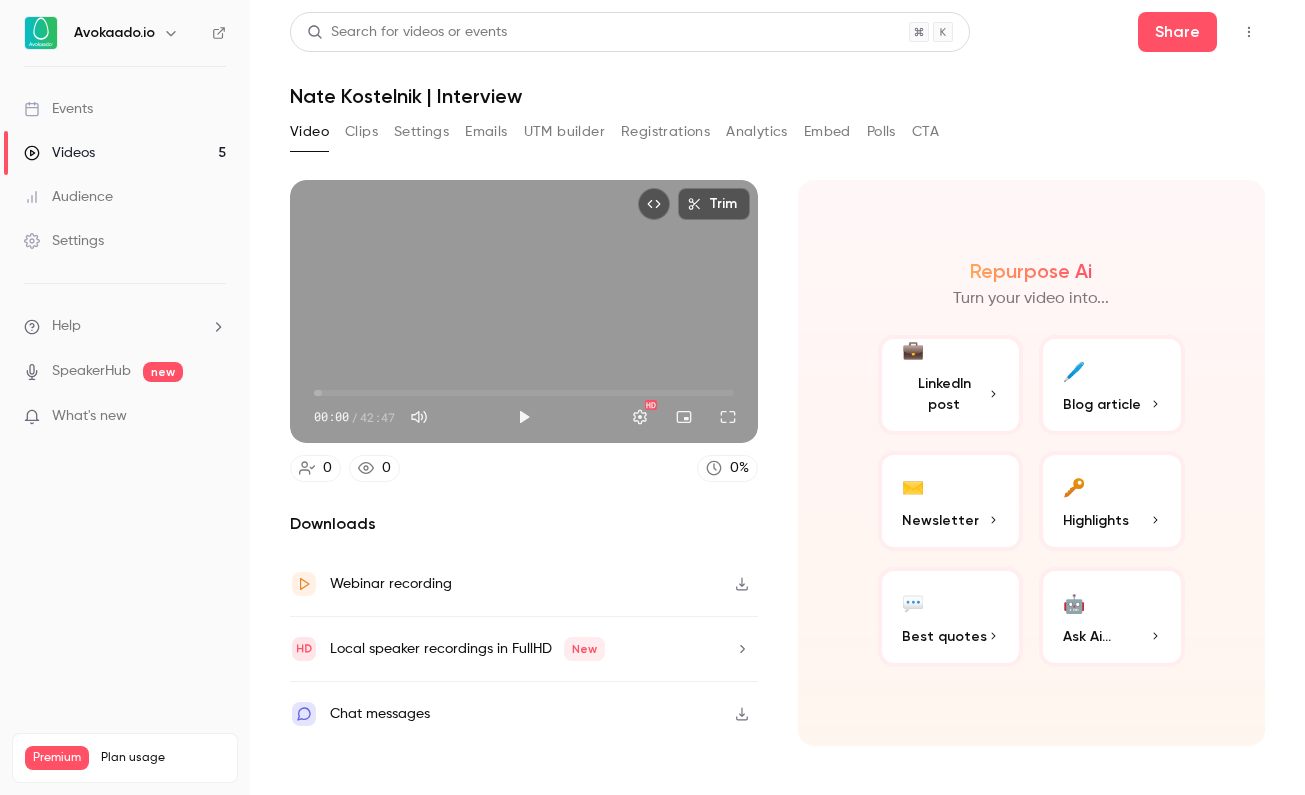 click 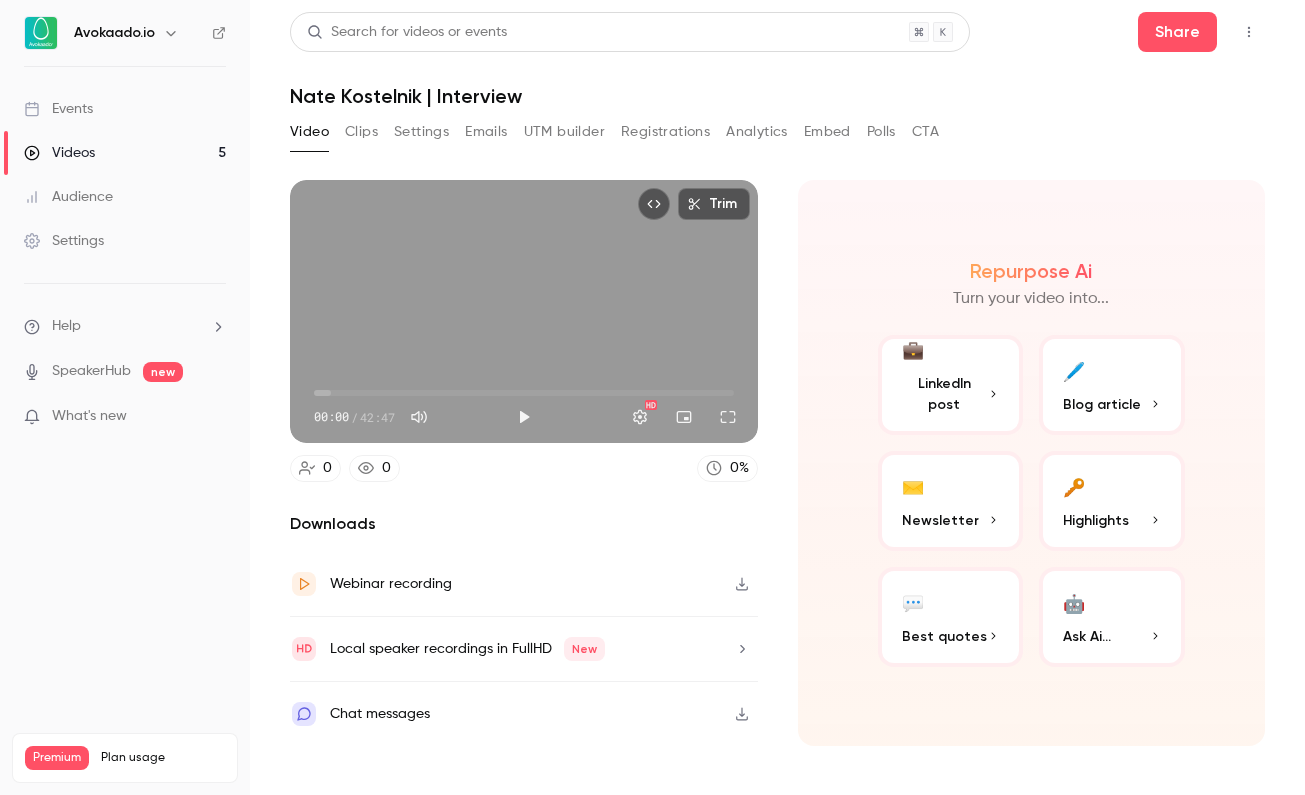 click on "Videos 5" at bounding box center (125, 153) 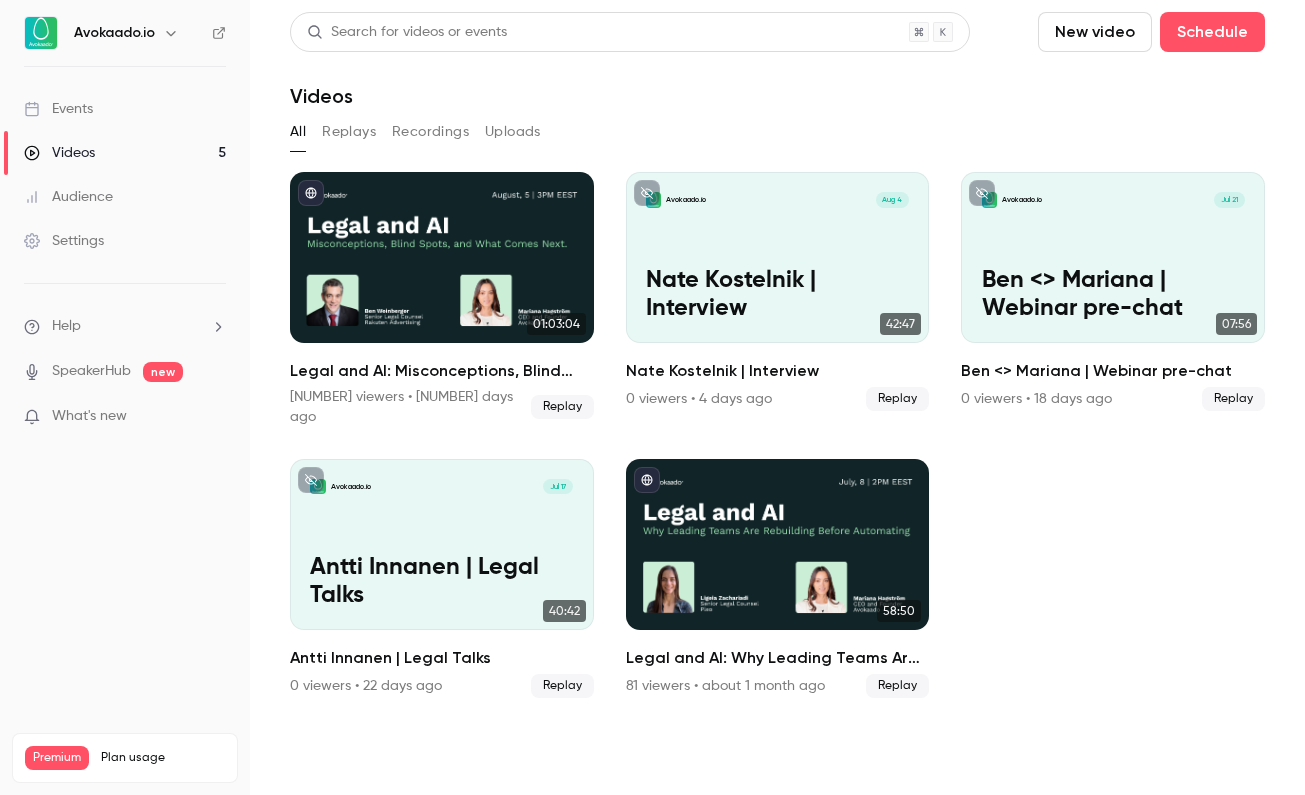 click on "Recordings" at bounding box center [430, 132] 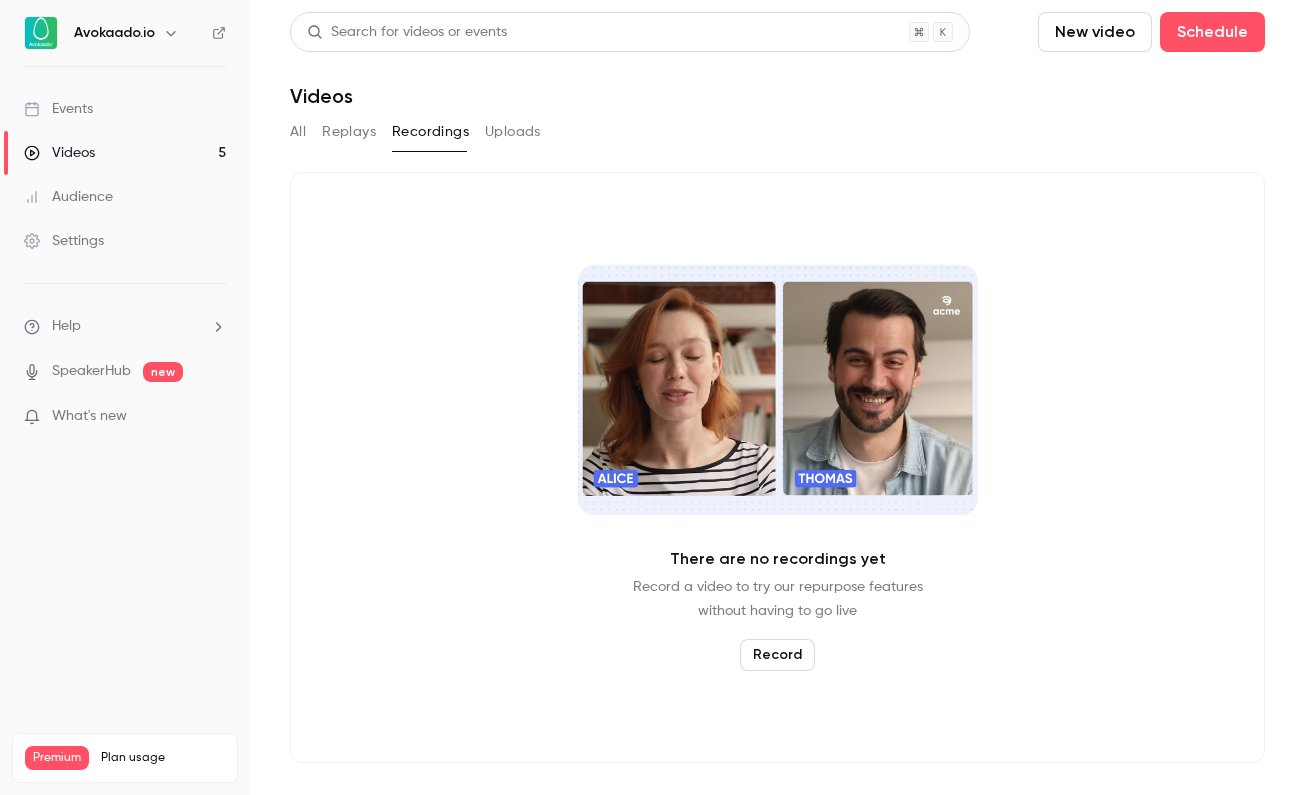 click on "Videos" at bounding box center [59, 153] 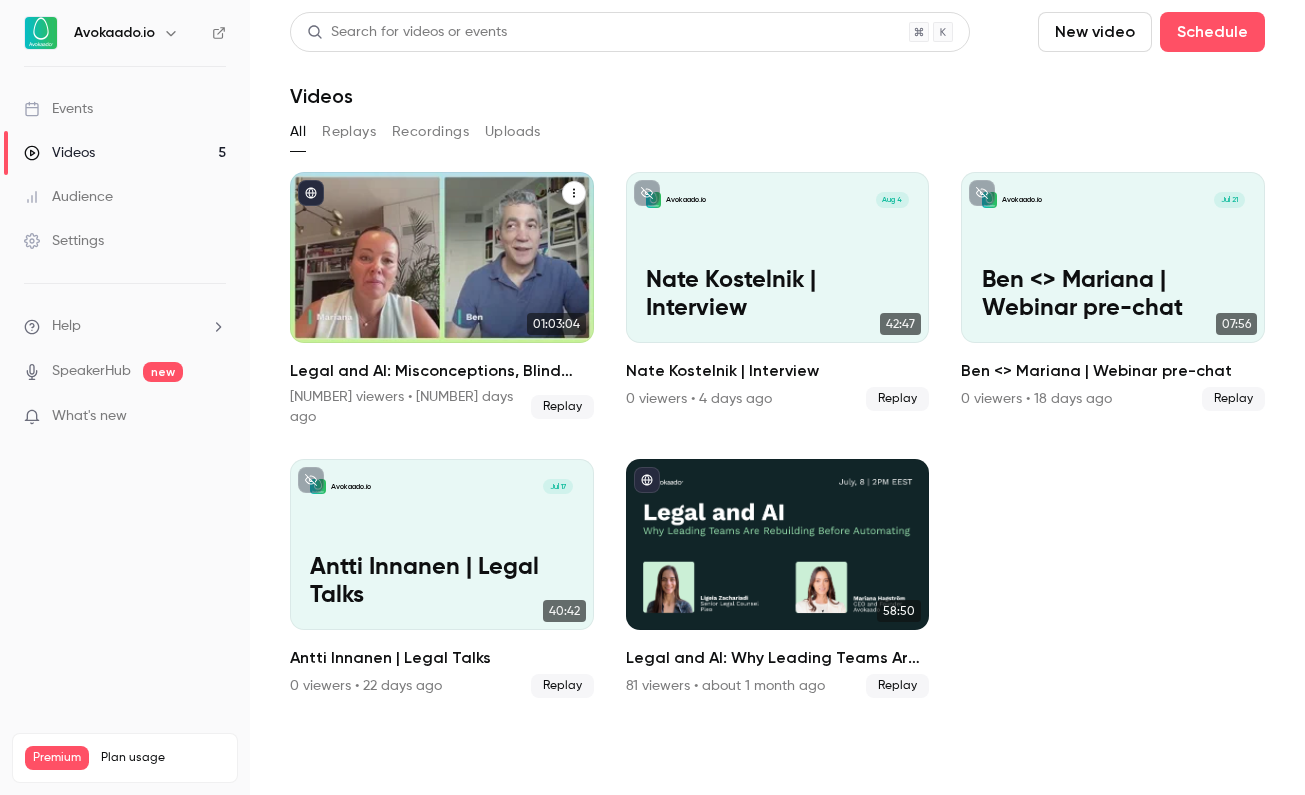 click at bounding box center [442, 257] 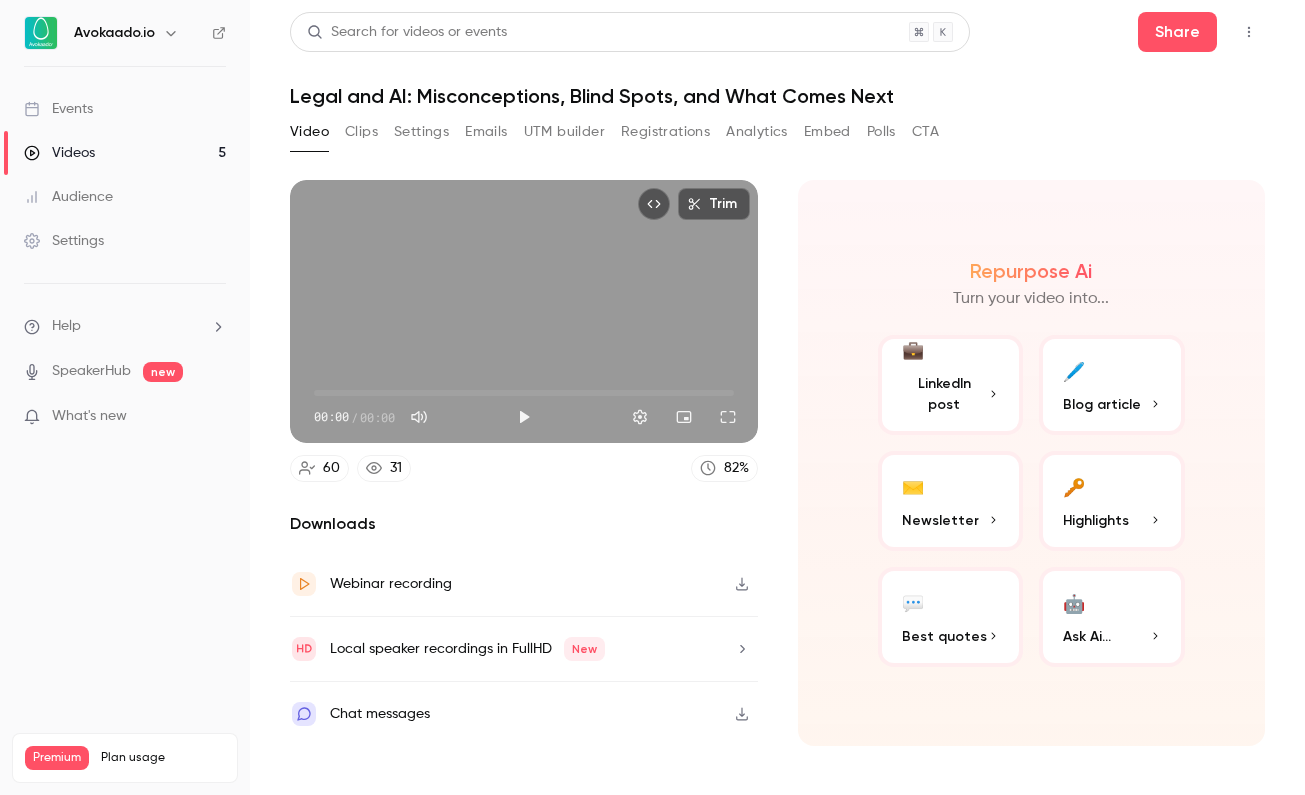 click on "Registrations" at bounding box center [665, 132] 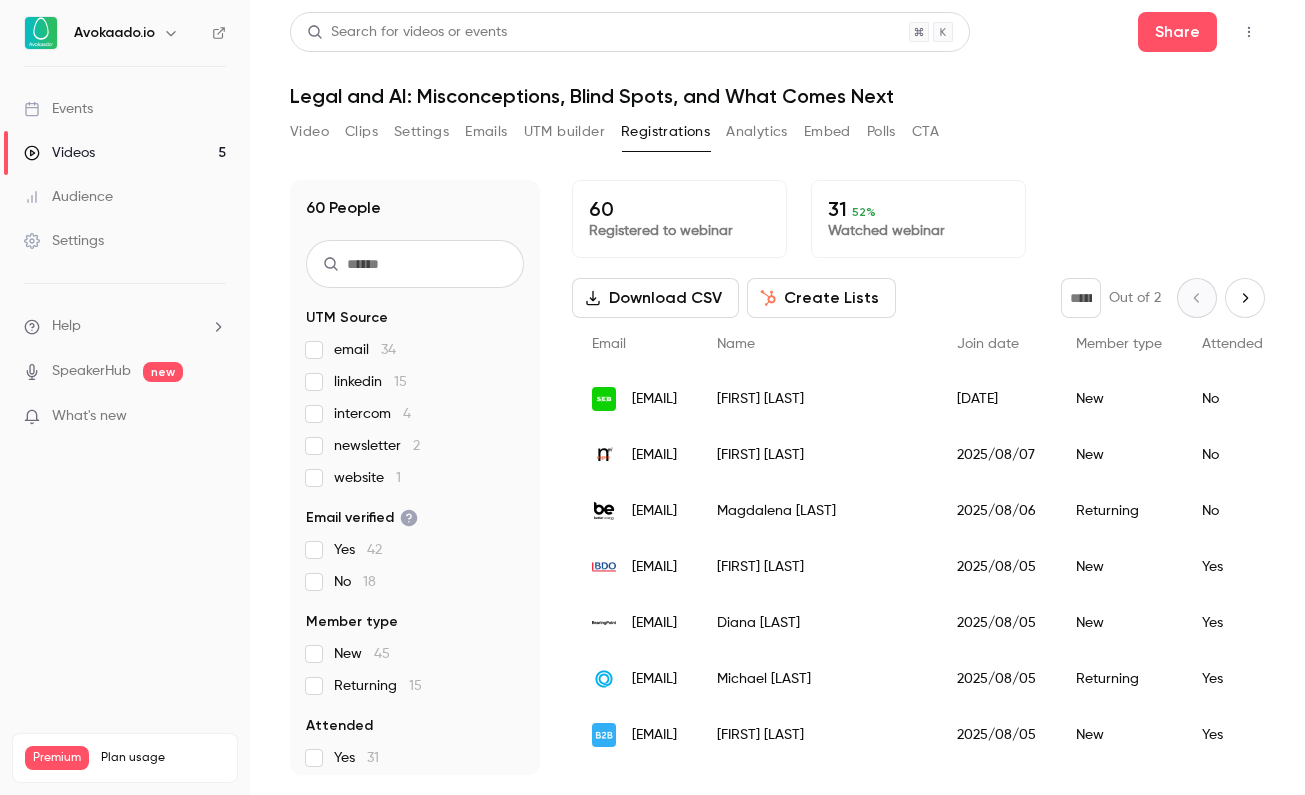 click on "[COMPANY] [NUMBER]" at bounding box center [370, 382] 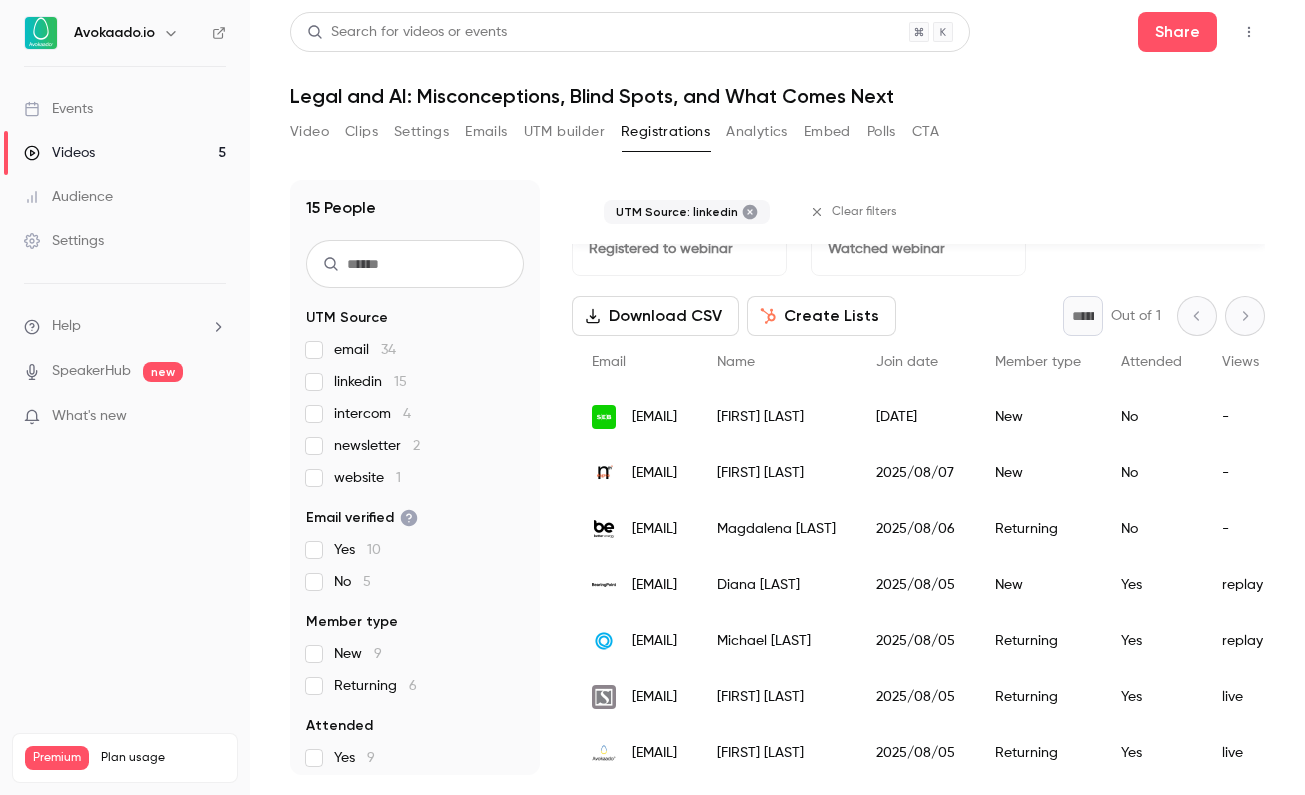 scroll, scrollTop: 32, scrollLeft: 0, axis: vertical 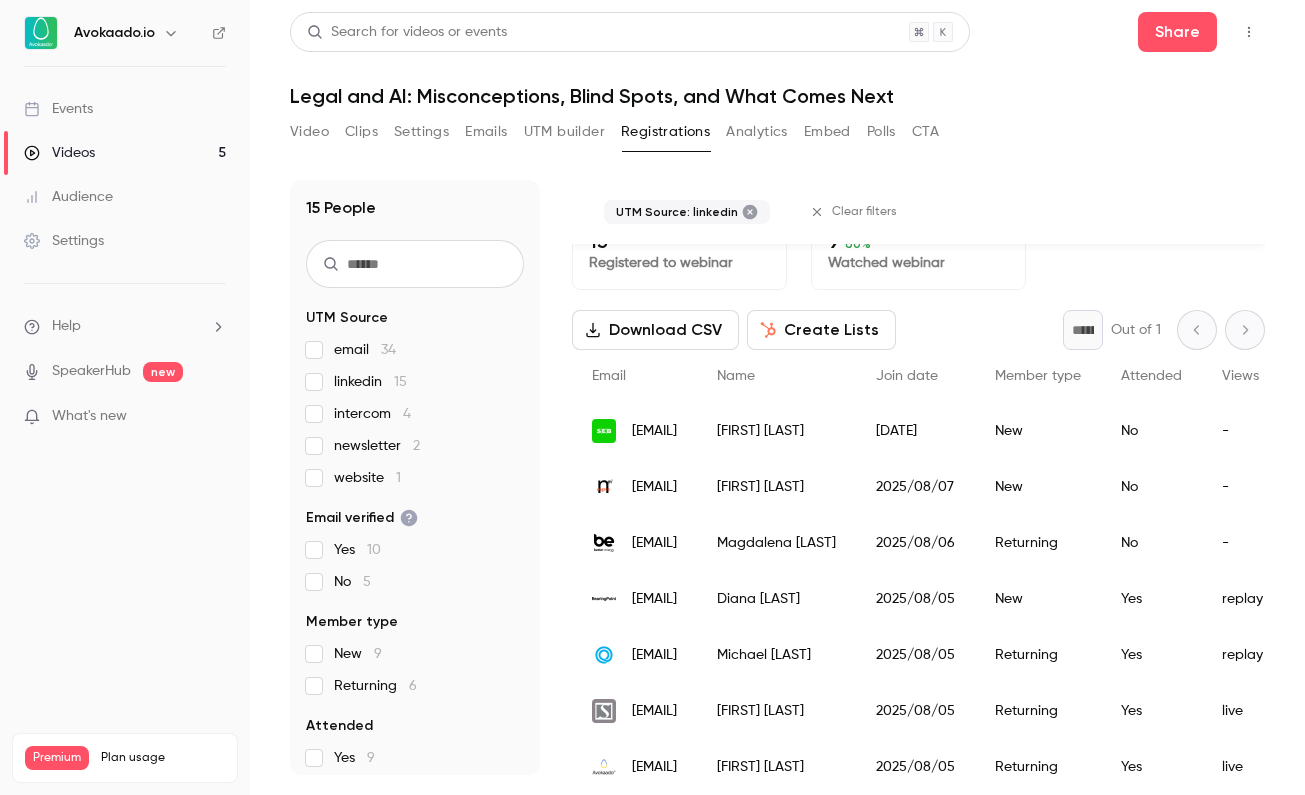 click on "Videos 5" at bounding box center (125, 153) 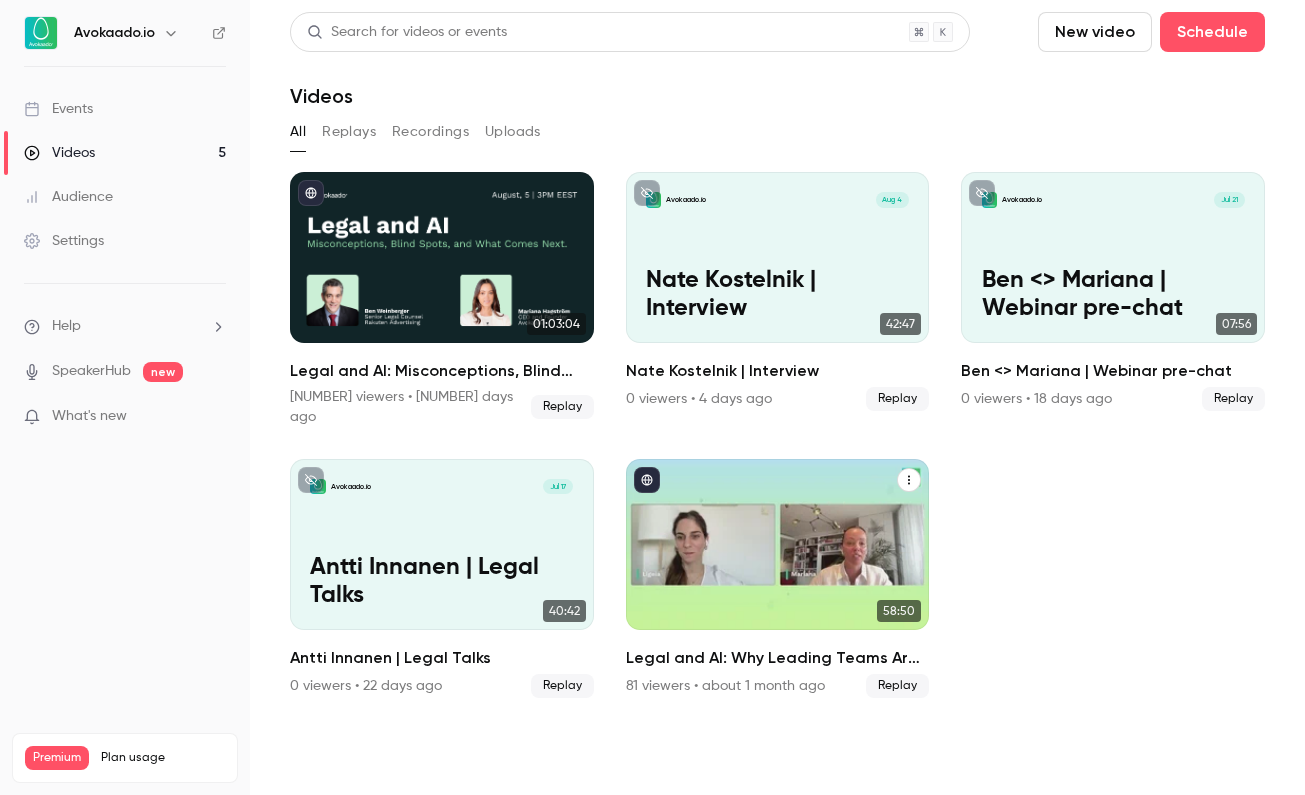 click at bounding box center [778, 544] 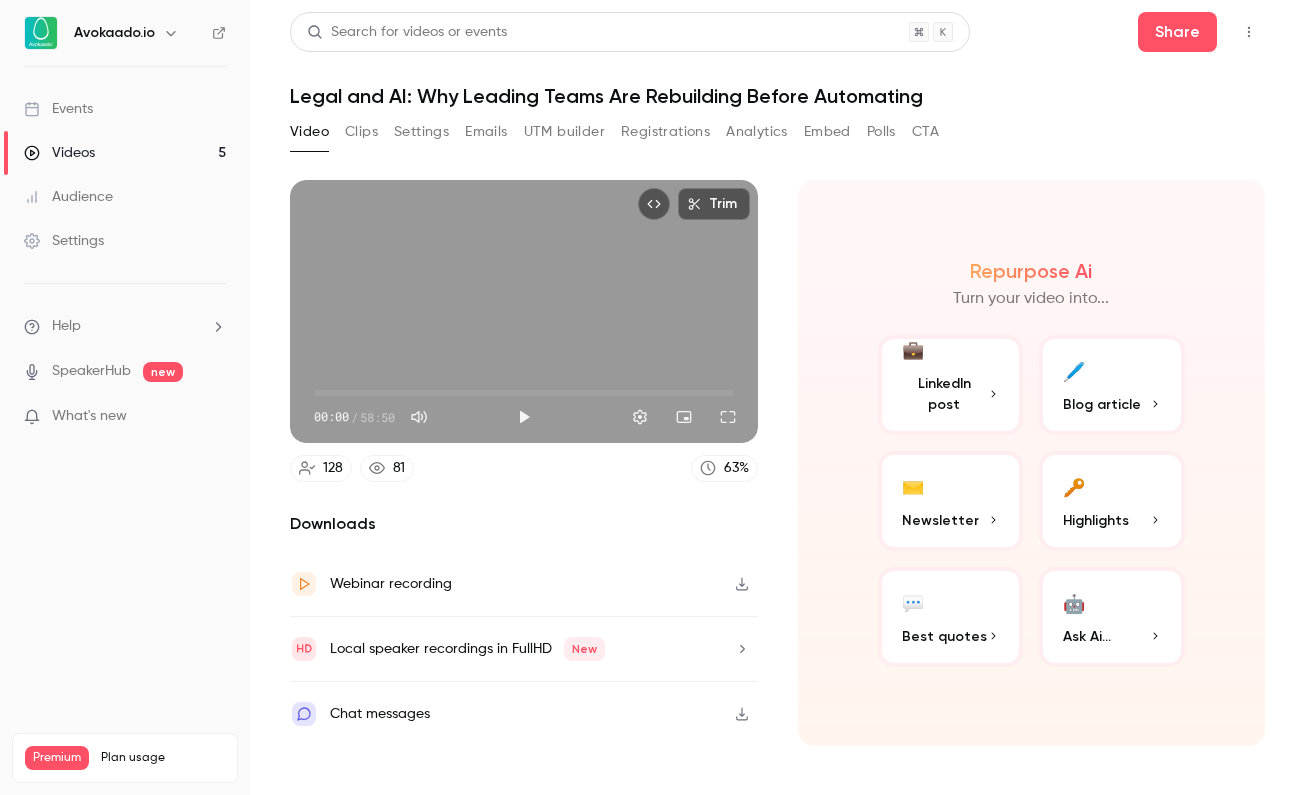 click on "Registrations" at bounding box center [665, 132] 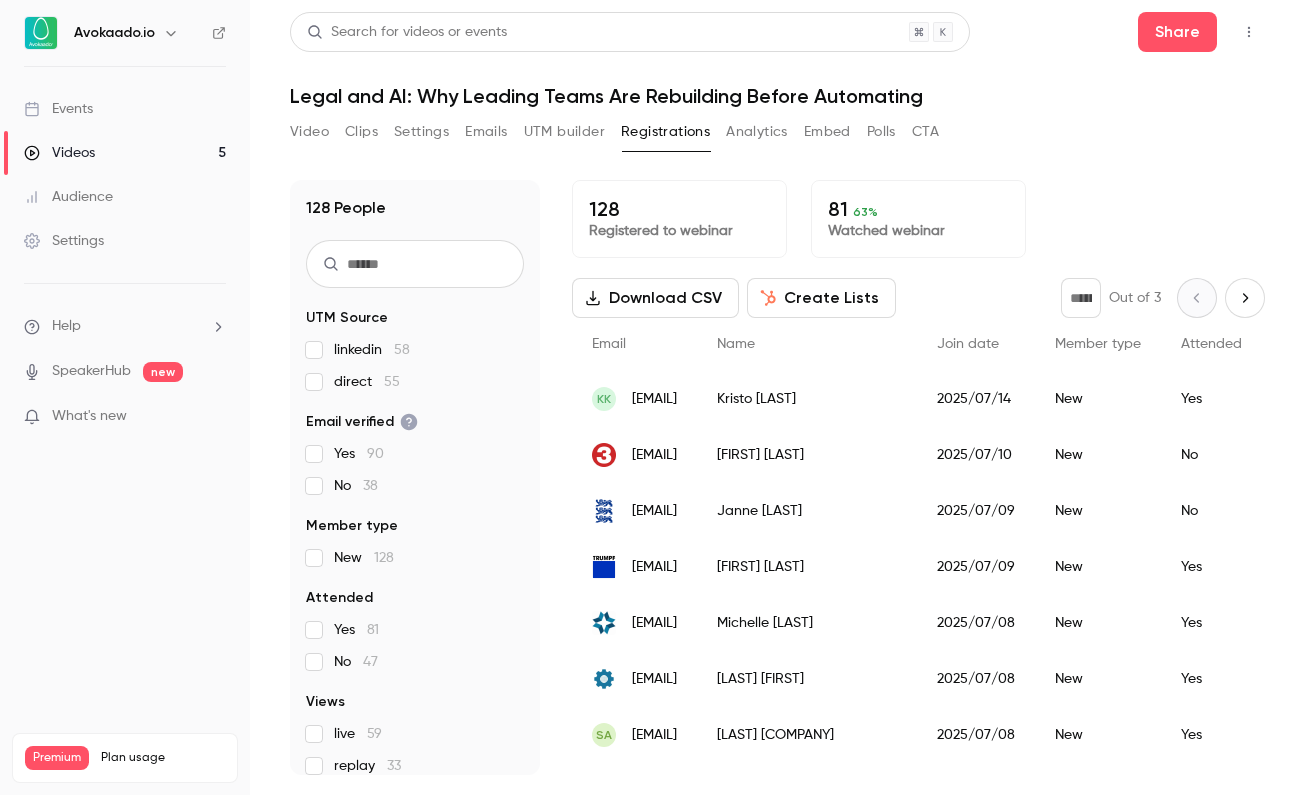 click on "Events" at bounding box center (58, 109) 